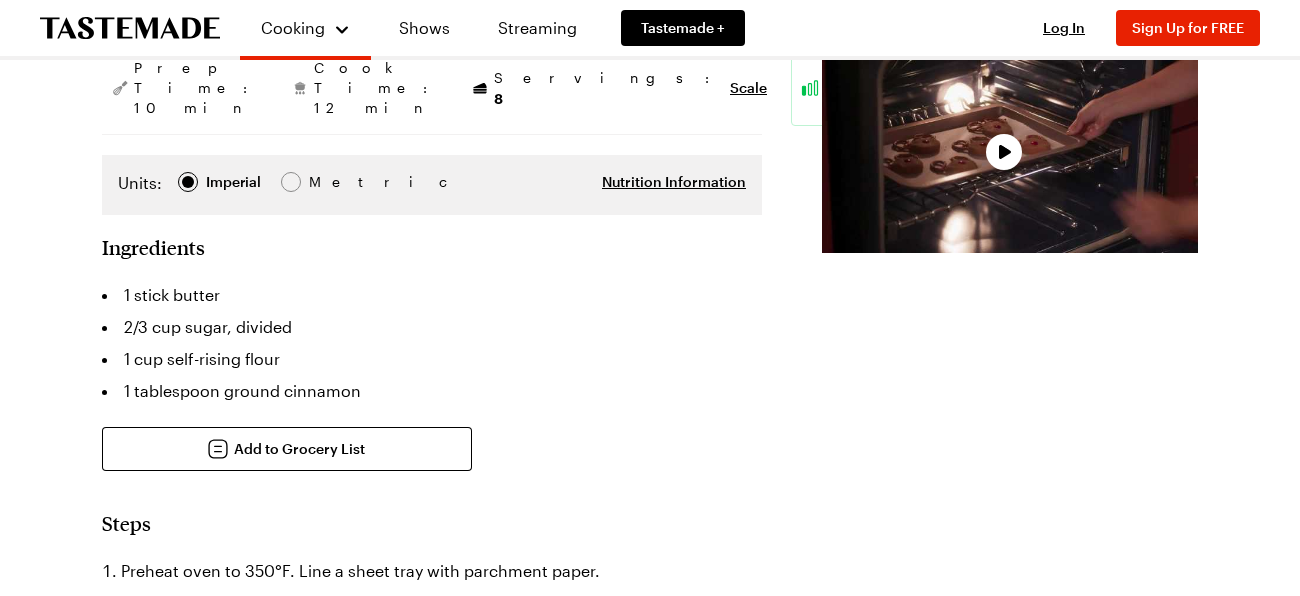 scroll, scrollTop: 456, scrollLeft: 0, axis: vertical 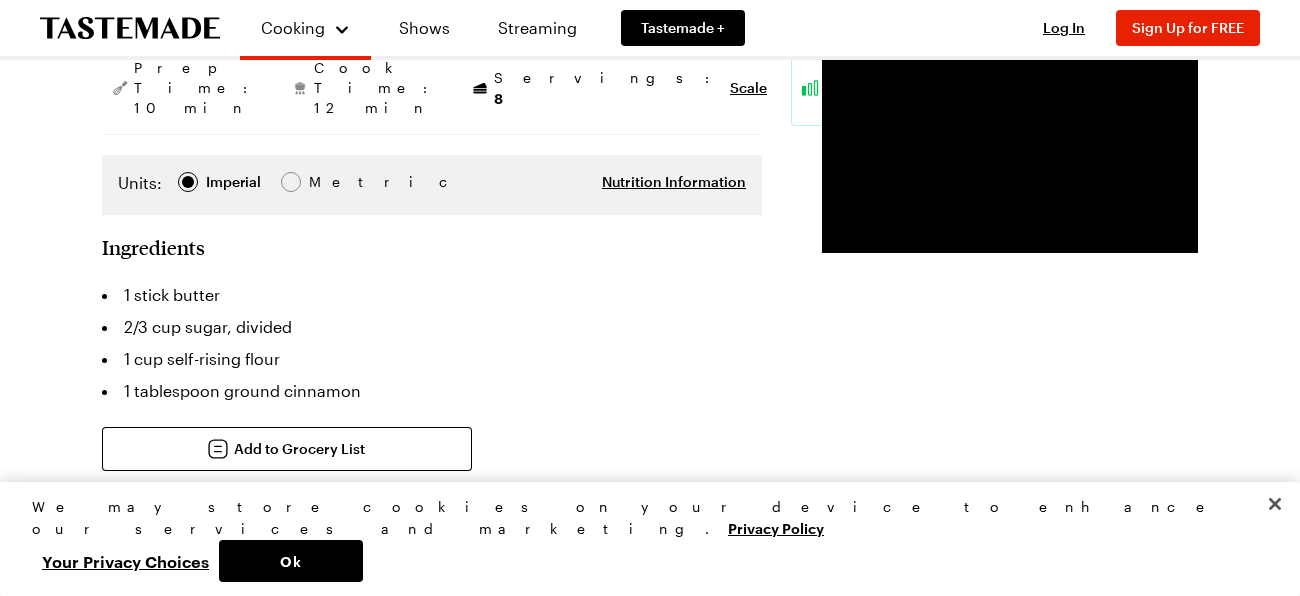 click on "1 stick butter" at bounding box center [432, 295] 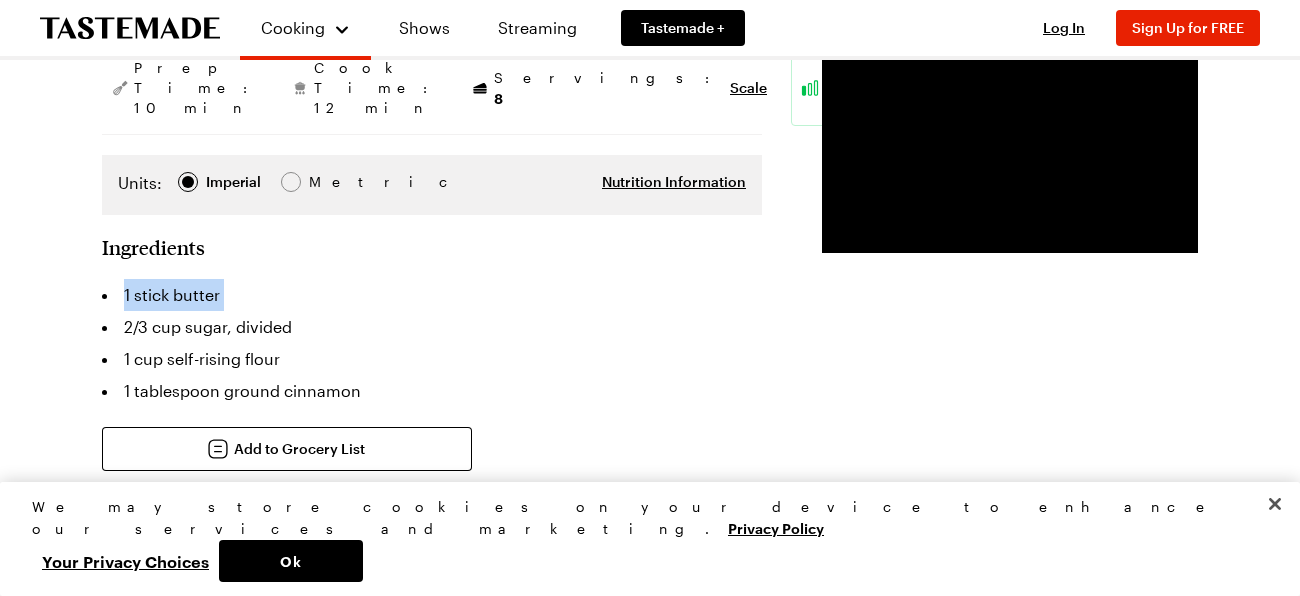 click on "1 stick butter" at bounding box center (432, 295) 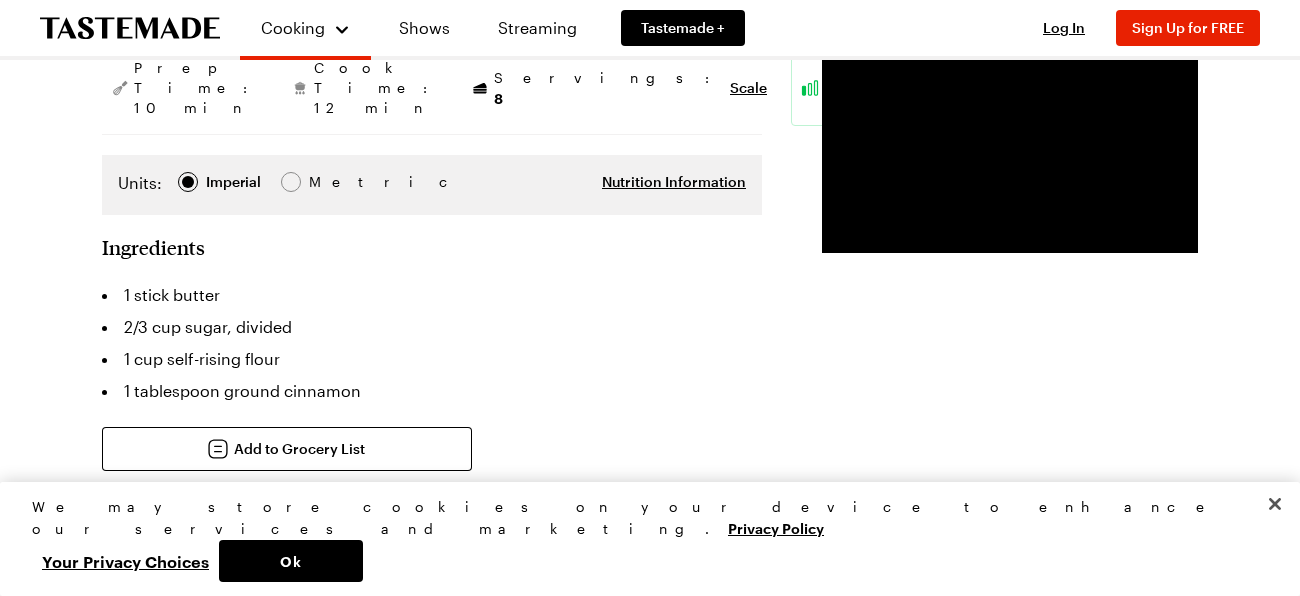 click on "1 stick butter" at bounding box center [432, 295] 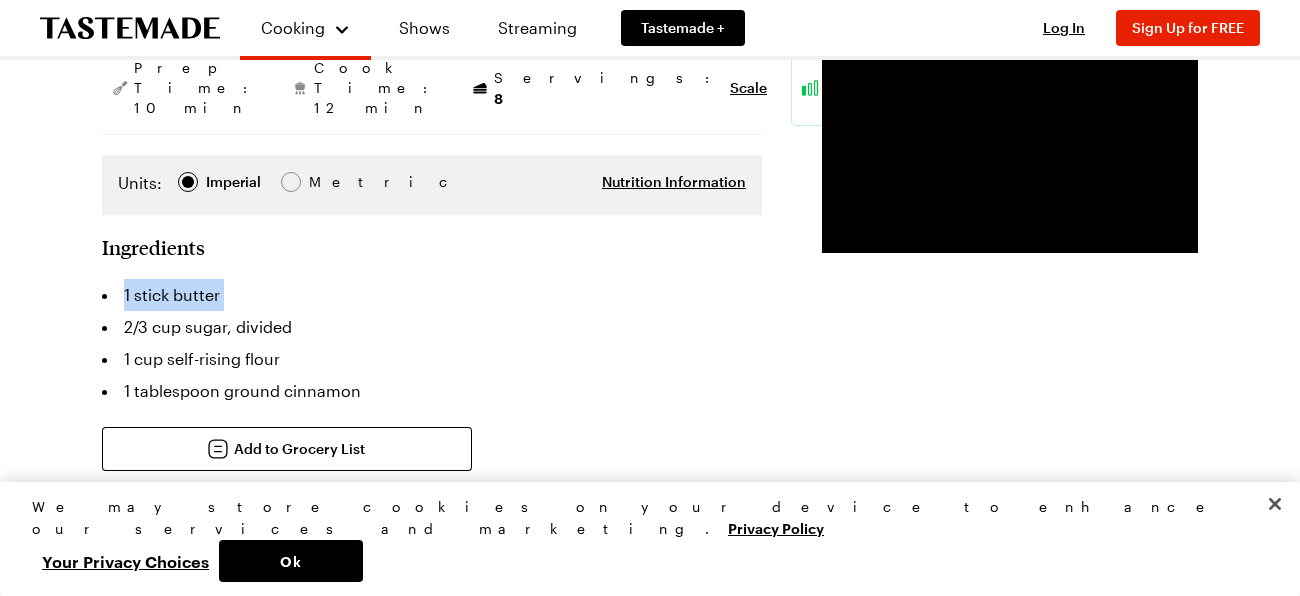 click on "1 stick butter" at bounding box center (432, 295) 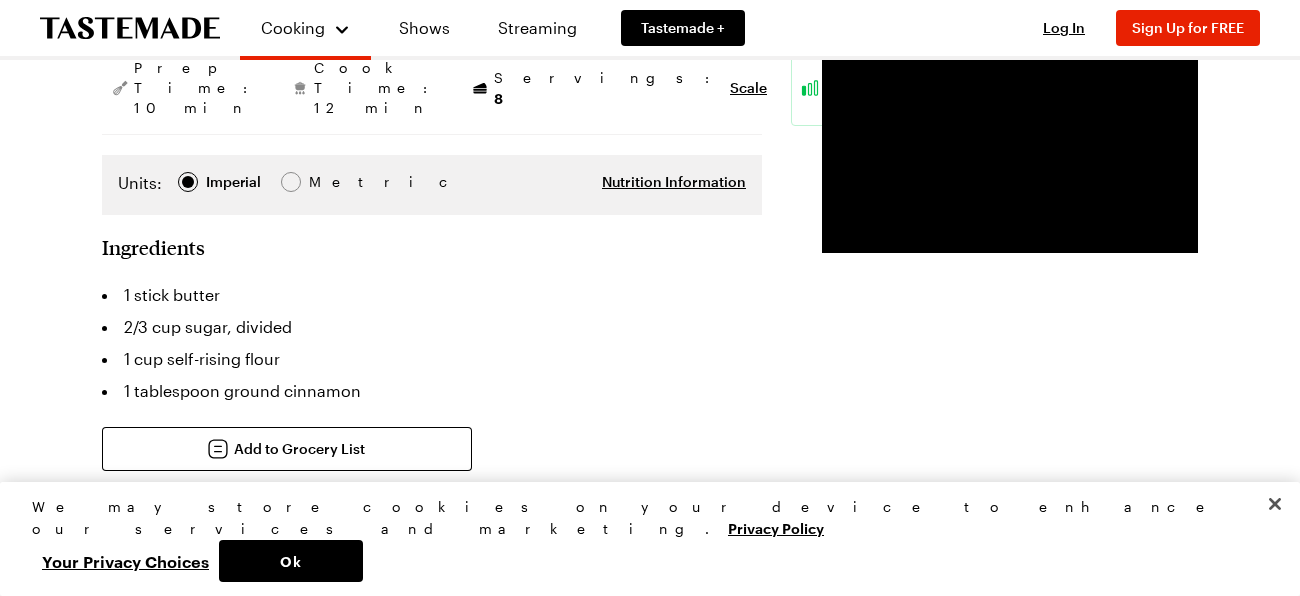 click on "Search 4-Ingredient Snickerdoodle Cookies Craving cookies, but don't want the mess of a classic batch? These 4-ingredient snickerdoodle cookies will be in the oven within 10 minutes. (2) By [FIRST] [LAST] Updated : [DATE] Print Save Share Recipe from: Baking the Holidays Prep Time: [TIME] Cook Time: [TIME] Servings: 8 Scale Easy Units: Imperial Imperial Metric Metric Nutrition Information Ingredients 1 stick butter 2/3 cup sugar, divided 1 cup self-rising flour 1 tablespoon ground cinnamon Add to Grocery List Get Ingredients Powered by Chicory *Only 1 of each ingredient will be added to your cart. Please adjust as necessary. Steps Preheat oven to 350°F. Line a sheet tray with parchment paper. Mix the room temperature butter and 1/3 cup sugar together in a bowl until well combined. Keep reading Get access to the full recipe and 12,000 more! Sign Up for Free Already have an account? Log In Diets: Nut Free Vegetarian Meal Types: Dessert Dish Types: 5.0 0" at bounding box center (650, 897) 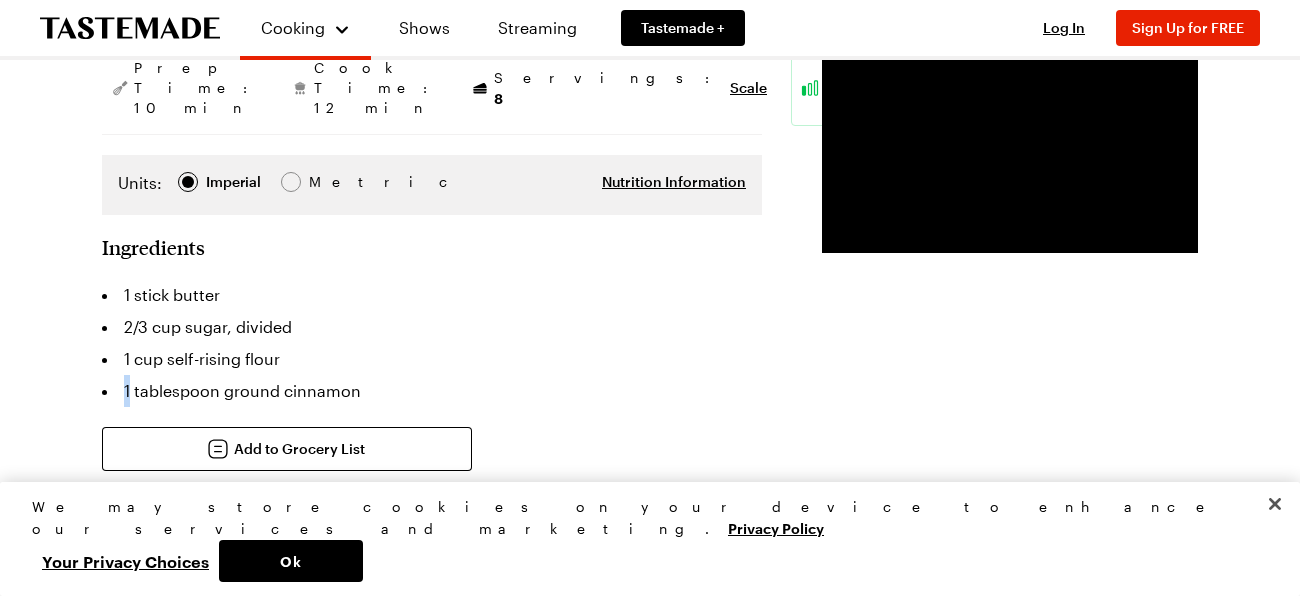click on "Search 4-Ingredient Snickerdoodle Cookies Craving cookies, but don't want the mess of a classic batch? These 4-ingredient snickerdoodle cookies will be in the oven within 10 minutes. (2) By [FIRST] [LAST] Updated : [DATE] Print Save Share Recipe from: Baking the Holidays Prep Time: [TIME] Cook Time: [TIME] Servings: 8 Scale Easy Units: Imperial Imperial Metric Metric Nutrition Information Ingredients 1 stick butter 2/3 cup sugar, divided 1 cup self-rising flour 1 tablespoon ground cinnamon Add to Grocery List Get Ingredients Powered by Chicory *Only 1 of each ingredient will be added to your cart. Please adjust as necessary. Steps Preheat oven to 350°F. Line a sheet tray with parchment paper. Mix the room temperature butter and 1/3 cup sugar together in a bowl until well combined. Keep reading Get access to the full recipe and 12,000 more! Sign Up for Free Already have an account? Log In Diets: Nut Free Vegetarian Meal Types: Dessert Dish Types: 5.0 0" at bounding box center [650, 897] 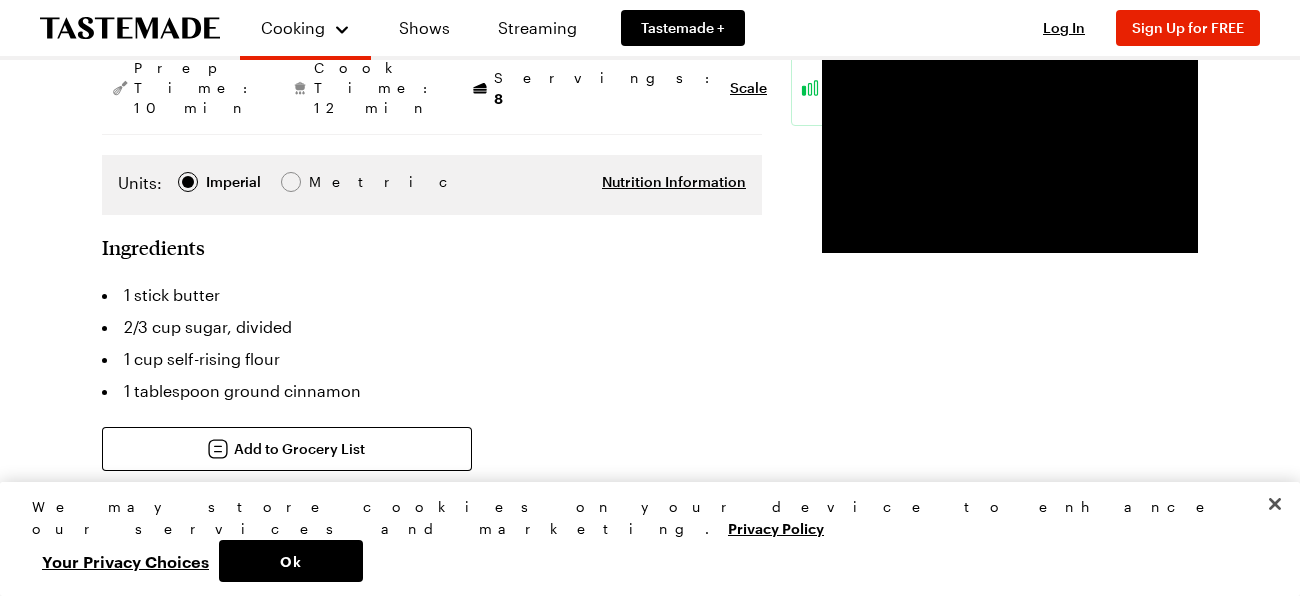 click on "Search 4-Ingredient Snickerdoodle Cookies Craving cookies, but don't want the mess of a classic batch? These 4-ingredient snickerdoodle cookies will be in the oven within 10 minutes. (2) By [FIRST] [LAST] Updated : [DATE] Print Save Share Recipe from: Baking the Holidays Prep Time: [TIME] Cook Time: [TIME] Servings: 8 Scale Easy Units: Imperial Imperial Metric Metric Nutrition Information Ingredients 1 stick butter 2/3 cup sugar, divided 1 cup self-rising flour 1 tablespoon ground cinnamon Add to Grocery List Get Ingredients Powered by Chicory *Only 1 of each ingredient will be added to your cart. Please adjust as necessary. Steps Preheat oven to 350°F. Line a sheet tray with parchment paper. Mix the room temperature butter and 1/3 cup sugar together in a bowl until well combined. Keep reading Get access to the full recipe and 12,000 more! Sign Up for Free Already have an account? Log In Diets: Nut Free Vegetarian Meal Types: Dessert Dish Types: 5.0 0" at bounding box center (650, 897) 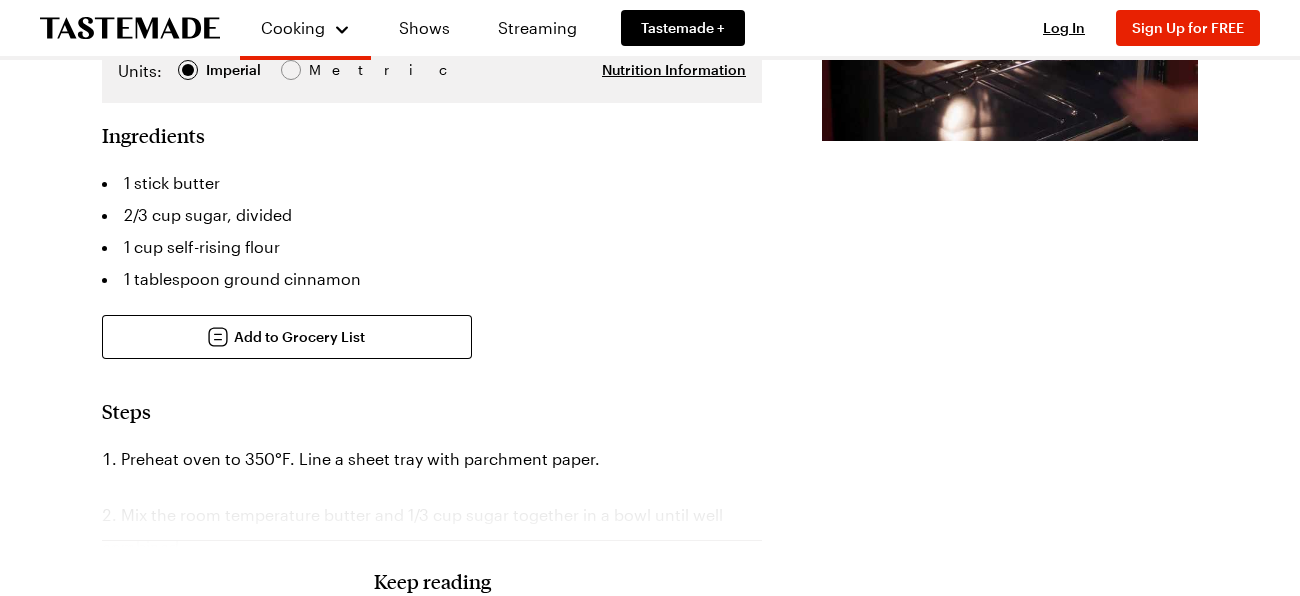 scroll, scrollTop: 568, scrollLeft: 0, axis: vertical 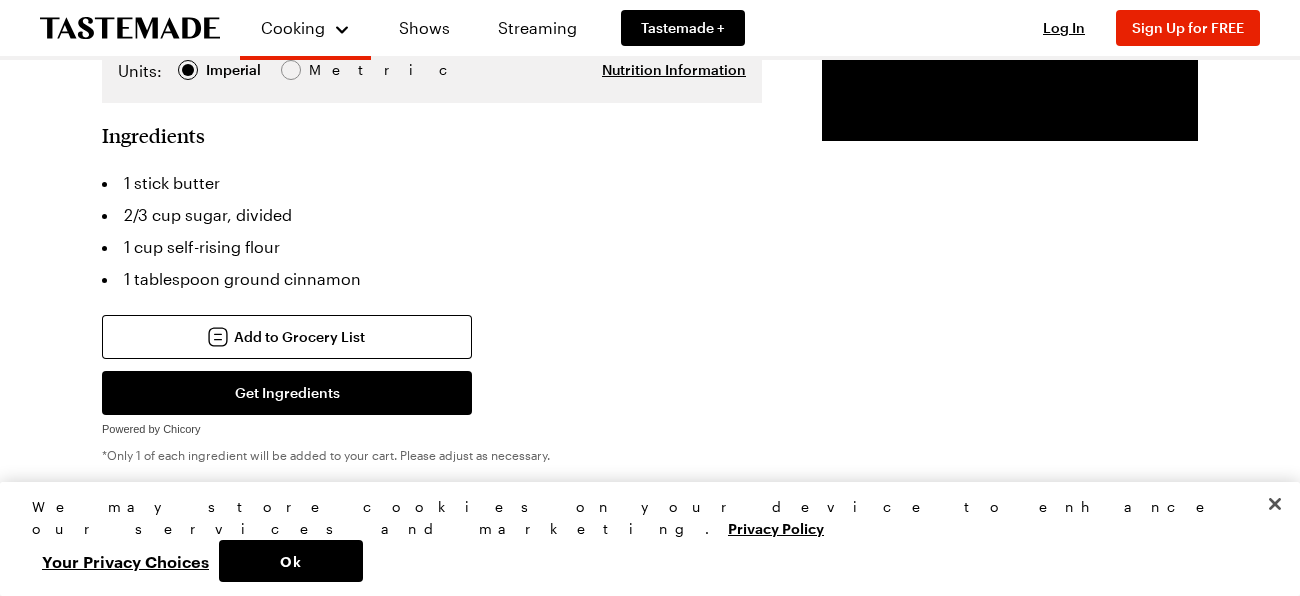 click on "Search 4-Ingredient Snickerdoodle Cookies Craving cookies, but don't want the mess of a classic batch? These 4-ingredient snickerdoodle cookies will be in the oven within 10 minutes. (2) By [FIRST] [LAST] Updated : [DATE] Print Save Share Recipe from: Baking the Holidays Prep Time: [TIME] Cook Time: [TIME] Servings: 8 Scale Easy Units: Imperial Imperial Metric Metric Nutrition Information Ingredients 1 stick butter 2/3 cup sugar, divided 1 cup self-rising flour 1 tablespoon ground cinnamon Add to Grocery List Get Ingredients Powered by Chicory *Only 1 of each ingredient will be added to your cart. Please adjust as necessary. Steps Preheat oven to 350°F. Line a sheet tray with parchment paper. Mix the room temperature butter and 1/3 cup sugar together in a bowl until well combined. Keep reading Get access to the full recipe and 12,000 more! Sign Up for Free Already have an account? Log In Diets: Nut Free Vegetarian Meal Types: Dessert Dish Types: 5.0 0" at bounding box center [650, 785] 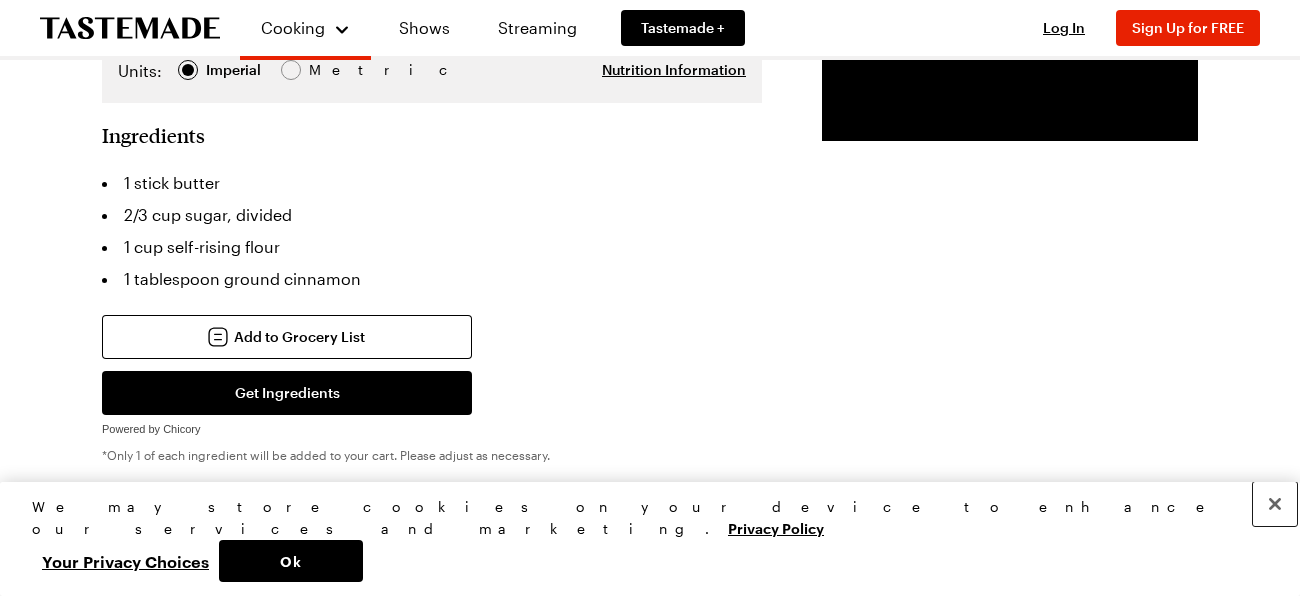 click at bounding box center (1275, 504) 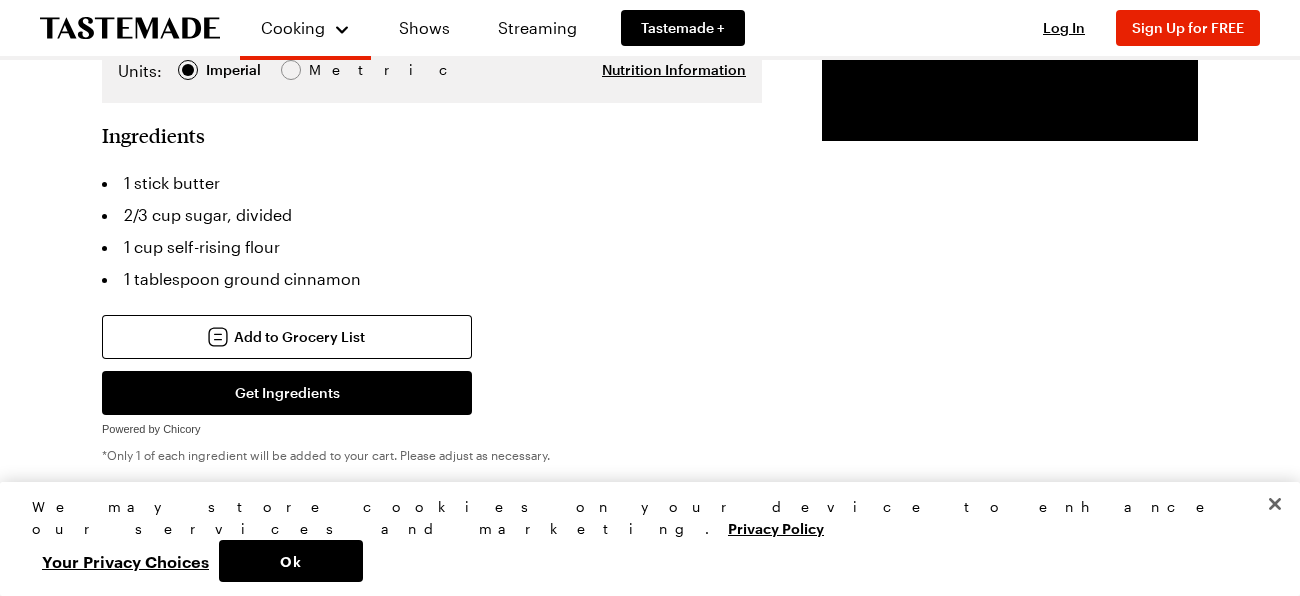 click on "Search 4-Ingredient Snickerdoodle Cookies Craving cookies, but don't want the mess of a classic batch? These 4-ingredient snickerdoodle cookies will be in the oven within 10 minutes. (2) By [FIRST] [LAST] Updated : [DATE] Print Save Share Recipe from: Baking the Holidays Prep Time: [TIME] Cook Time: [TIME] Servings: 8 Scale Easy Units: Imperial Imperial Metric Metric Nutrition Information Ingredients 1 stick butter 2/3 cup sugar, divided 1 cup self-rising flour 1 tablespoon ground cinnamon Add to Grocery List Get Ingredients Powered by Chicory *Only 1 of each ingredient will be added to your cart. Please adjust as necessary. Steps Preheat oven to 350°F. Line a sheet tray with parchment paper. Mix the room temperature butter and 1/3 cup sugar together in a bowl until well combined. Keep reading Get access to the full recipe and 12,000 more! Sign Up for Free Already have an account? Log In Diets: Nut Free Vegetarian Meal Types: Dessert Dish Types: 5.0 0" at bounding box center [650, 785] 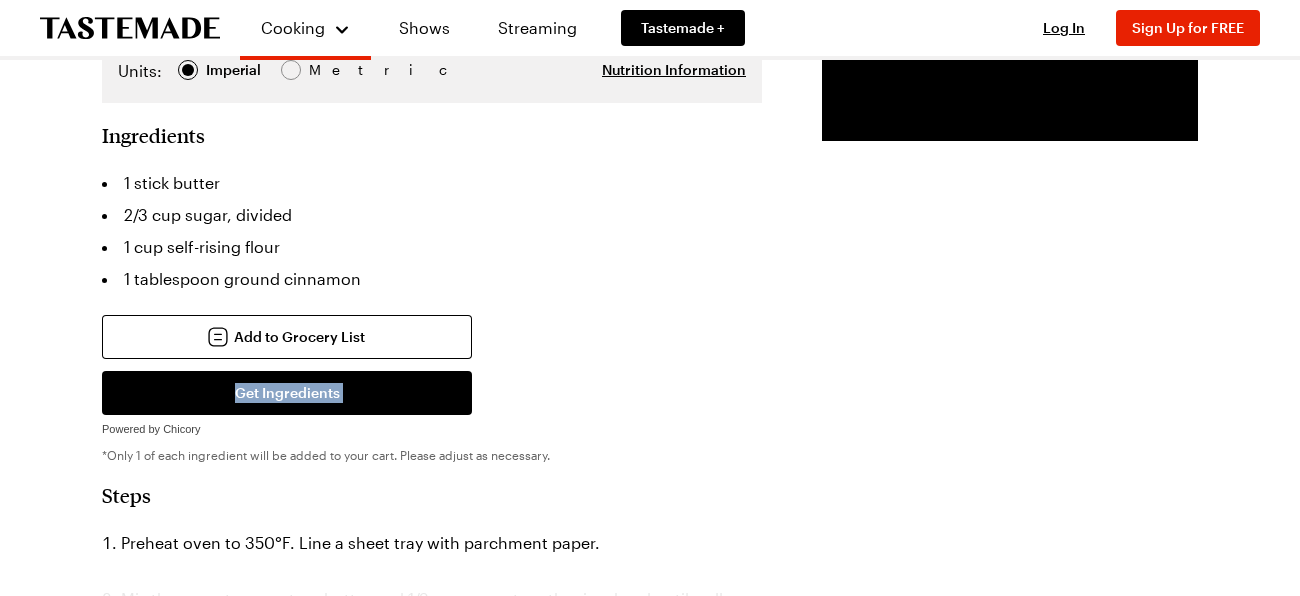 click on "Prep Time: [TIME] Cook Time: [TIME] Servings: 8 Scale Easy Units: Imperial Imperial Metric Metric Nutrition Information Ingredients 1 stick butter 2/3 cup sugar, divided 1 cup self-rising flour 1 tablespoon ground cinnamon Add to Grocery List Get Ingredients Powered by Chicory *Only 1 of each ingredient will be added to your cart. Please adjust as necessary. Steps Preheat oven to 350°F. Line a sheet tray with parchment paper. Mix the room temperature butter and 1/3 cup sugar together in a bowl until well combined. Keep reading Get access to the full recipe and 12,000 more! Sign Up for Free Already have an account? Log In Diets: Nut Free Vegetarian Meal Types: Dessert Dish Types: Kid Friendly Cuisines: American Ratings 5.0 (2) Your Rating Recipe Notes ( 0 ) Sign up for FREE to add your note. Sign Up Already have an account? Log In Video Player is loading. Play Video Pause Unmute Current Time 0:12 / Duration 0:42 Loaded : 100.00% 0:12 LIVE LIVE" at bounding box center [650, 684] 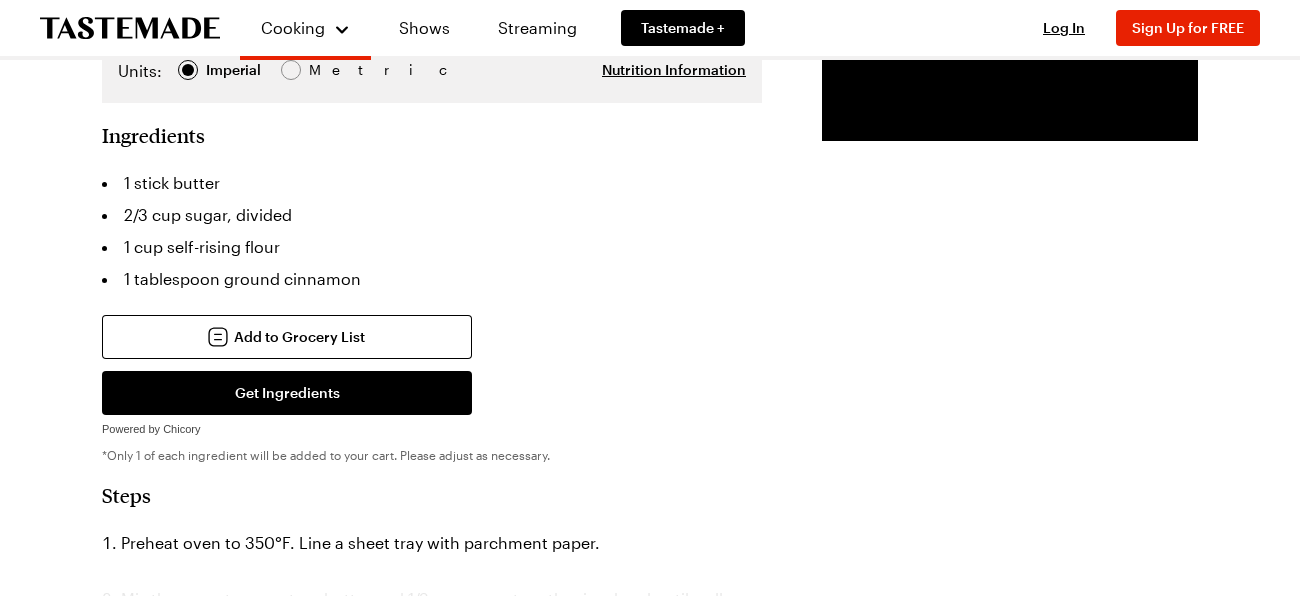 click on "Search 4-Ingredient Snickerdoodle Cookies Craving cookies, but don't want the mess of a classic batch? These 4-ingredient snickerdoodle cookies will be in the oven within 10 minutes. (2) By [FIRST] [LAST] Updated : [DATE] Print Save Share Recipe from: Baking the Holidays Prep Time: [TIME] Cook Time: [TIME] Servings: 8 Scale Easy Units: Imperial Imperial Metric Metric Nutrition Information Ingredients 1 stick butter 2/3 cup sugar, divided 1 cup self-rising flour 1 tablespoon ground cinnamon Add to Grocery List Get Ingredients Powered by Chicory *Only 1 of each ingredient will be added to your cart. Please adjust as necessary. Steps Preheat oven to 350°F. Line a sheet tray with parchment paper. Mix the room temperature butter and 1/3 cup sugar together in a bowl until well combined. Keep reading Get access to the full recipe and 12,000 more! Sign Up for Free Already have an account? Log In Diets: Nut Free Vegetarian Meal Types: Dessert Dish Types: 5.0 0" at bounding box center [650, 785] 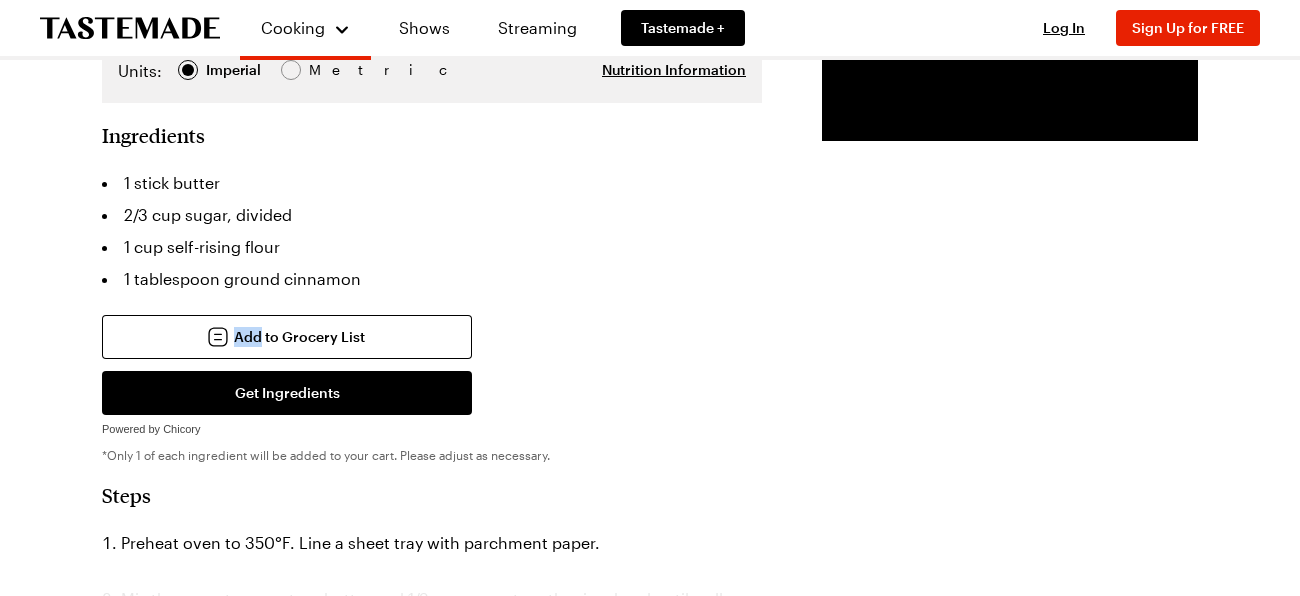 drag, startPoint x: 44, startPoint y: 275, endPoint x: 44, endPoint y: 491, distance: 216 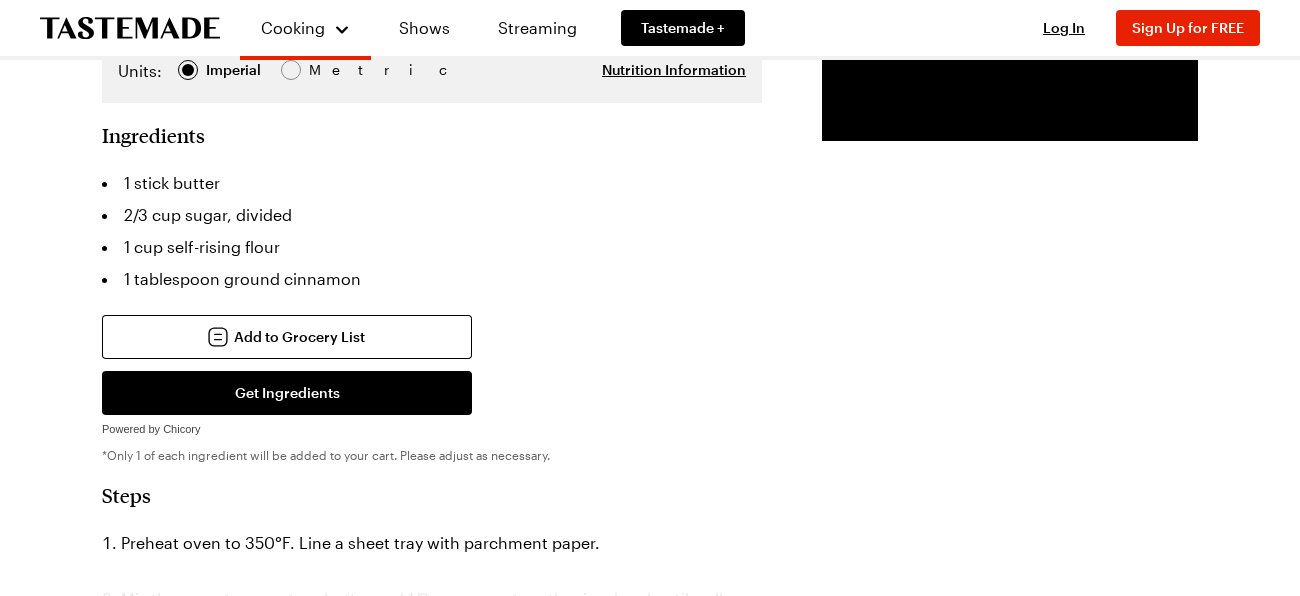 click on "[FIRST] [LAST] Updated : [DATE] Print Save Share Recipe from: Baking the Holidays Prep Time: [TIME] Cook Time: [TIME] Servings: 8 Scale Easy Units: Imperial Imperial Metric Metric Nutrition Information Ingredients 1 stick butter 2/3 cup sugar, divided 1 cup self-rising flour 1 tablespoon ground cinnamon Add to Grocery List Get Ingredients Powered by Chicory *Only 1 of each ingredient will be added to your cart. Please adjust as necessary. Steps Preheat oven to 350°F. Line a sheet tray with parchment paper. Mix the room temperature butter and 1/3 cup sugar together in a bowl until well combined. Keep reading Get access to the full recipe and 12,000 more! Sign Up for Free Already have an account? Log In Diets: Nut Free Vegetarian Meal Types: Dessert Dish Types: Kid Friendly" at bounding box center [650, 823] 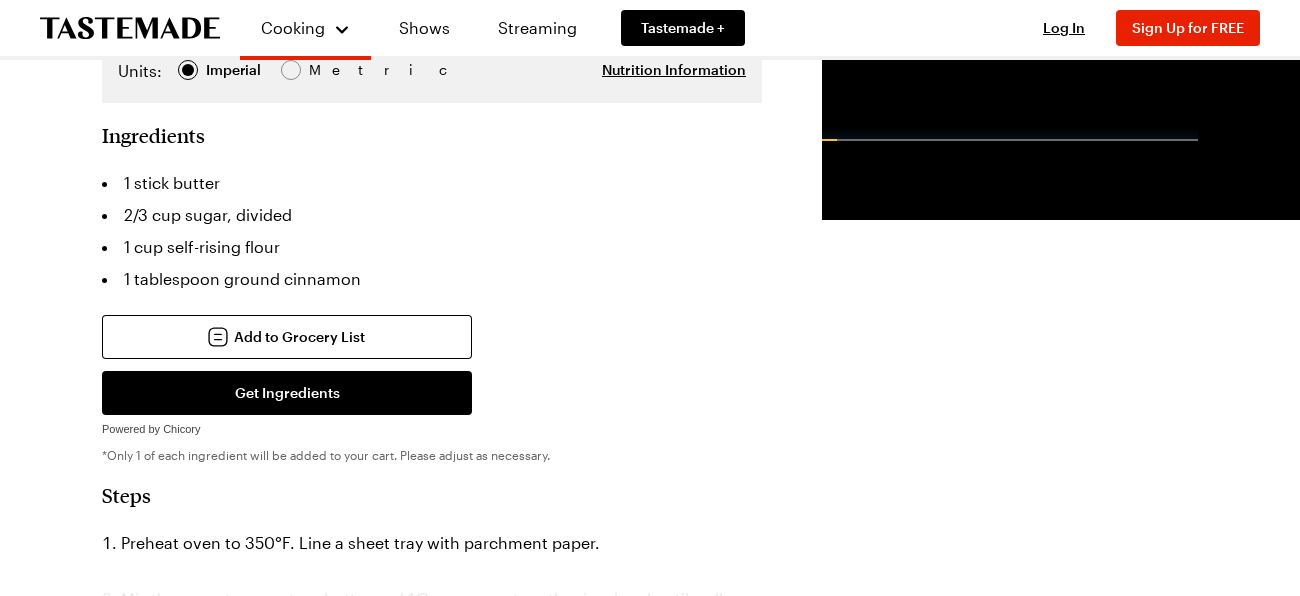 click on "[FIRST] [LAST] Updated : [DATE] Print Save Share Recipe from: Baking the Holidays Prep Time: [TIME] Cook Time: [TIME] Servings: 8 Scale Easy Units: Imperial Imperial Metric Metric Nutrition Information Ingredients 1 stick butter 2/3 cup sugar, divided 1 cup self-rising flour 1 tablespoon ground cinnamon Add to Grocery List Get Ingredients Powered by Chicory *Only 1 of each ingredient will be added to your cart. Please adjust as necessary. Steps Preheat oven to 350°F. Line a sheet tray with parchment paper. Mix the room temperature butter and 1/3 cup sugar together in a bowl until well combined. Keep reading Get access to the full recipe and 12,000 more! Sign Up for Free Already have an account? Log In Diets: Nut Free Vegetarian Meal Types: Dessert Dish Types: Kid Friendly" at bounding box center [650, 823] 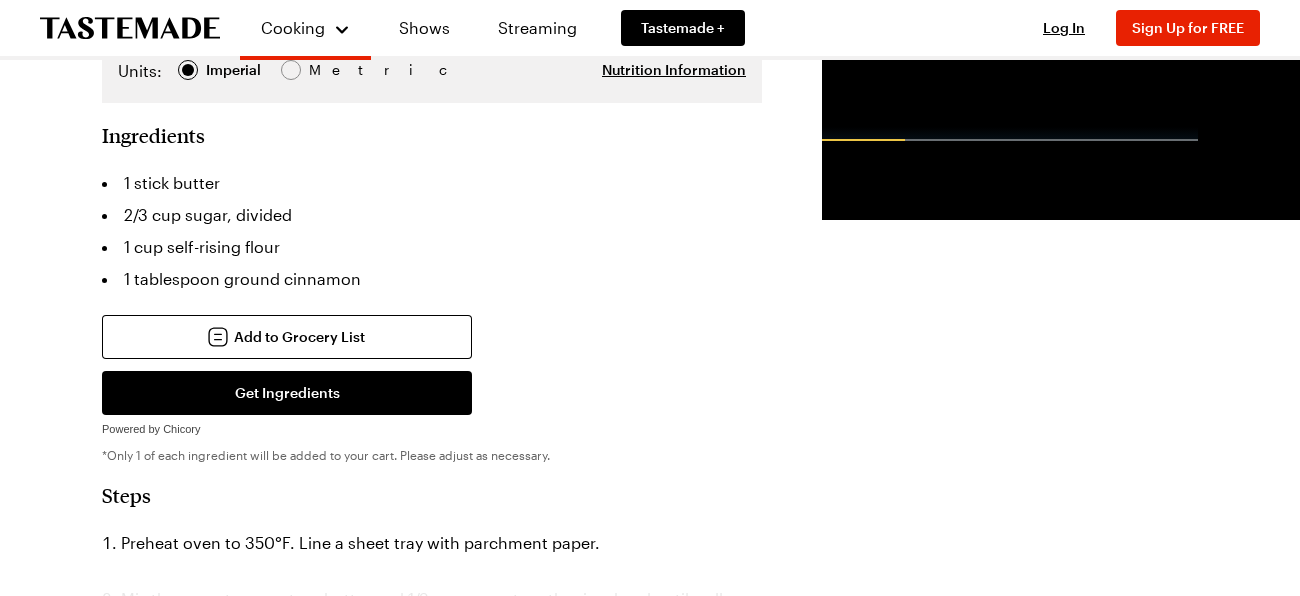 click on "[FIRST] [LAST] Updated : [DATE] Print Save Share Recipe from: Baking the Holidays Prep Time: [TIME] Cook Time: [TIME] Servings: 8 Scale Easy Units: Imperial Imperial Metric Metric Nutrition Information Ingredients 1 stick butter 2/3 cup sugar, divided 1 cup self-rising flour 1 tablespoon ground cinnamon Add to Grocery List Get Ingredients Powered by Chicory *Only 1 of each ingredient will be added to your cart. Please adjust as necessary. Steps Preheat oven to 350°F. Line a sheet tray with parchment paper. Mix the room temperature butter and 1/3 cup sugar together in a bowl until well combined. Keep reading Get access to the full recipe and 12,000 more! Sign Up for Free Already have an account? Log In Diets: Nut Free Vegetarian Meal Types: Dessert Dish Types: Kid Friendly" at bounding box center (650, 823) 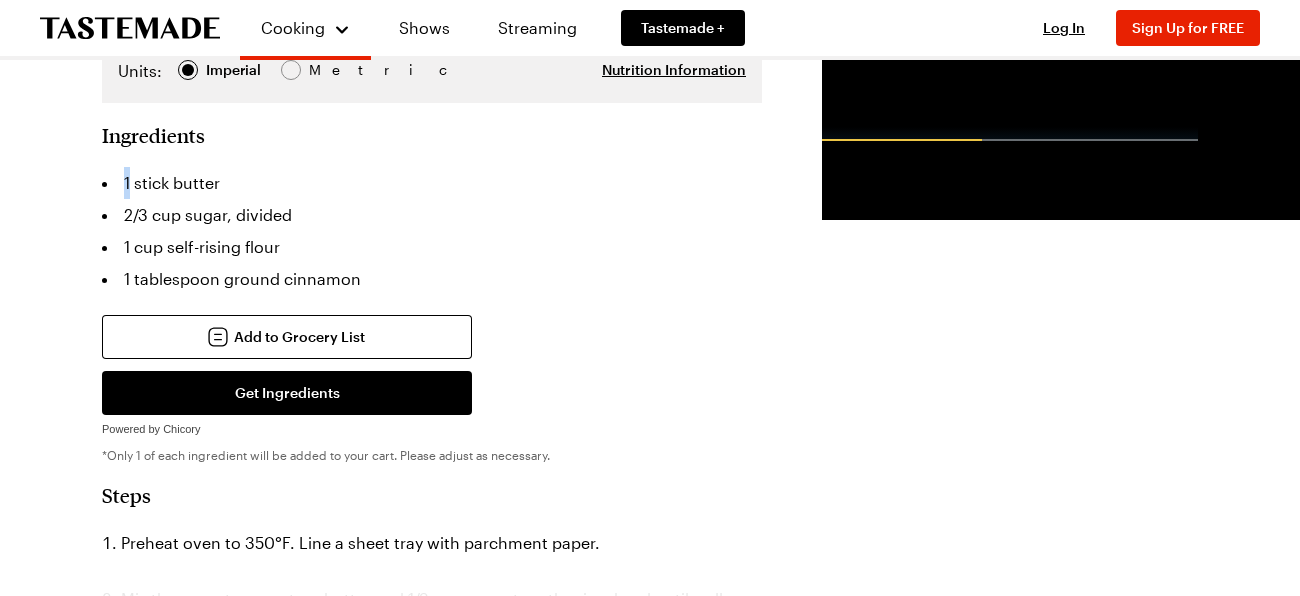 click on "[FIRST] [LAST] Updated : [DATE] Print Save Share Recipe from: Baking the Holidays Prep Time: [TIME] Cook Time: [TIME] Servings: 8 Scale Easy Units: Imperial Imperial Metric Metric Nutrition Information Ingredients 1 stick butter 2/3 cup sugar, divided 1 cup self-rising flour 1 tablespoon ground cinnamon Add to Grocery List Get Ingredients Powered by Chicory *Only 1 of each ingredient will be added to your cart. Please adjust as necessary. Steps Preheat oven to 350°F. Line a sheet tray with parchment paper. Mix the room temperature butter and 1/3 cup sugar together in a bowl until well combined. Keep reading Get access to the full recipe and 12,000 more! Sign Up for Free Already have an account? Log In Diets: Nut Free Vegetarian Meal Types: Dessert Dish Types: Kid Friendly" at bounding box center (650, 823) 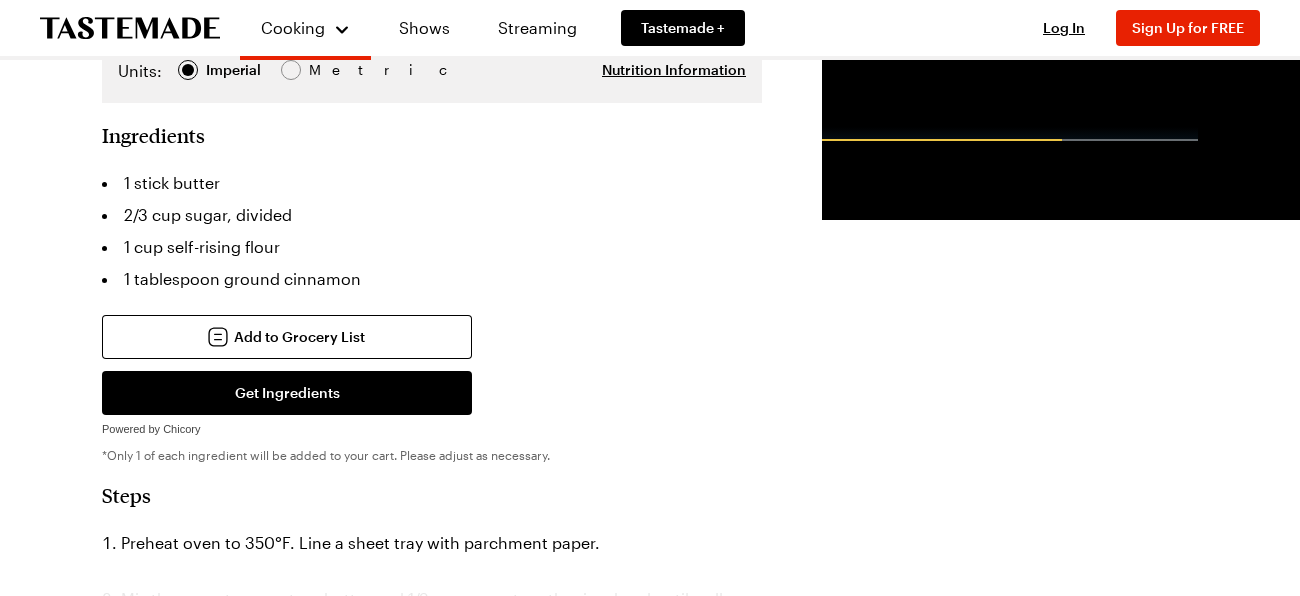 click on "[FIRST] [LAST] Updated : [DATE] Print Save Share Recipe from: Baking the Holidays Prep Time: [TIME] Cook Time: [TIME] Servings: 8 Scale Easy Units: Imperial Imperial Metric Metric Nutrition Information Ingredients 1 stick butter 2/3 cup sugar, divided 1 cup self-rising flour 1 tablespoon ground cinnamon Add to Grocery List Get Ingredients Powered by Chicory *Only 1 of each ingredient will be added to your cart. Please adjust as necessary. Steps Preheat oven to 350°F. Line a sheet tray with parchment paper. Mix the room temperature butter and 1/3 cup sugar together in a bowl until well combined. Keep reading Get access to the full recipe and 12,000 more! Sign Up for Free Already have an account? Log In Diets: Nut Free Vegetarian Meal Types: Dessert Dish Types: Kid Friendly" at bounding box center [650, 823] 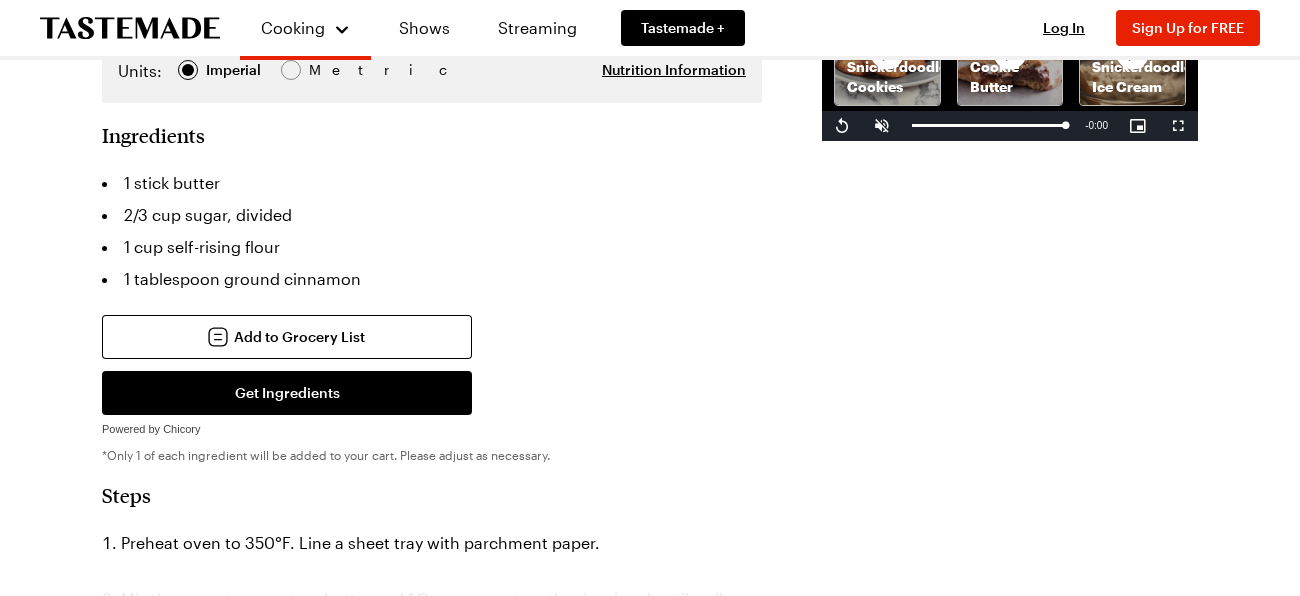 click on "Search 4-Ingredient Snickerdoodle Cookies Craving cookies, but don't want the mess of a classic batch? These 4-ingredient snickerdoodle cookies will be in the oven within 10 minutes. (2) By [FIRST] [LAST] Updated : [DATE] Print Save Share Recipe from: Baking the Holidays Prep Time: [TIME] Cook Time: [TIME] Servings: 8 Scale Easy Units: Imperial Imperial Metric Metric Nutrition Information Ingredients 1 stick butter 2/3 cup sugar, divided 1 cup self-rising flour 1 tablespoon ground cinnamon Add to Grocery List Get Ingredients Powered by Chicory *Only 1 of each ingredient will be added to your cart. Please adjust as necessary. Steps Preheat oven to 350°F. Line a sheet tray with parchment paper. Mix the room temperature butter and 1/3 cup sugar together in a bowl until well combined. Keep reading Get access to the full recipe and 12,000 more! Sign Up for Free Already have an account? Log In Diets: Nut Free Vegetarian Meal Types: Dessert Dish Types: 5.0 0" at bounding box center (650, 785) 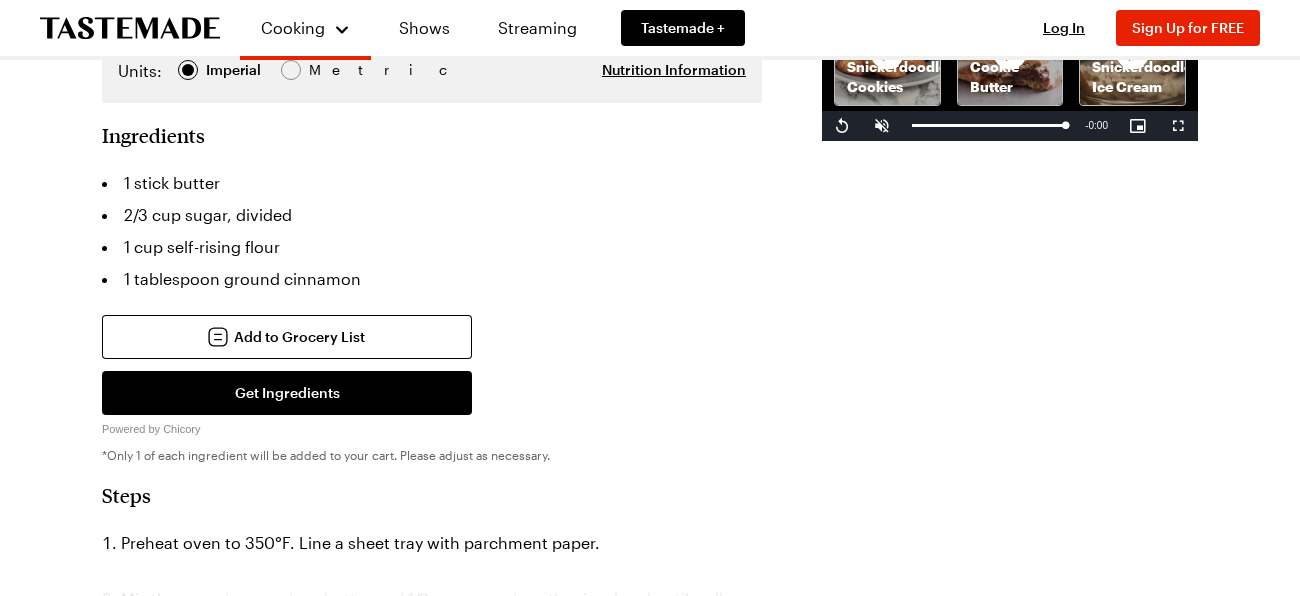 drag, startPoint x: 48, startPoint y: 237, endPoint x: 30, endPoint y: 214, distance: 29.206163 